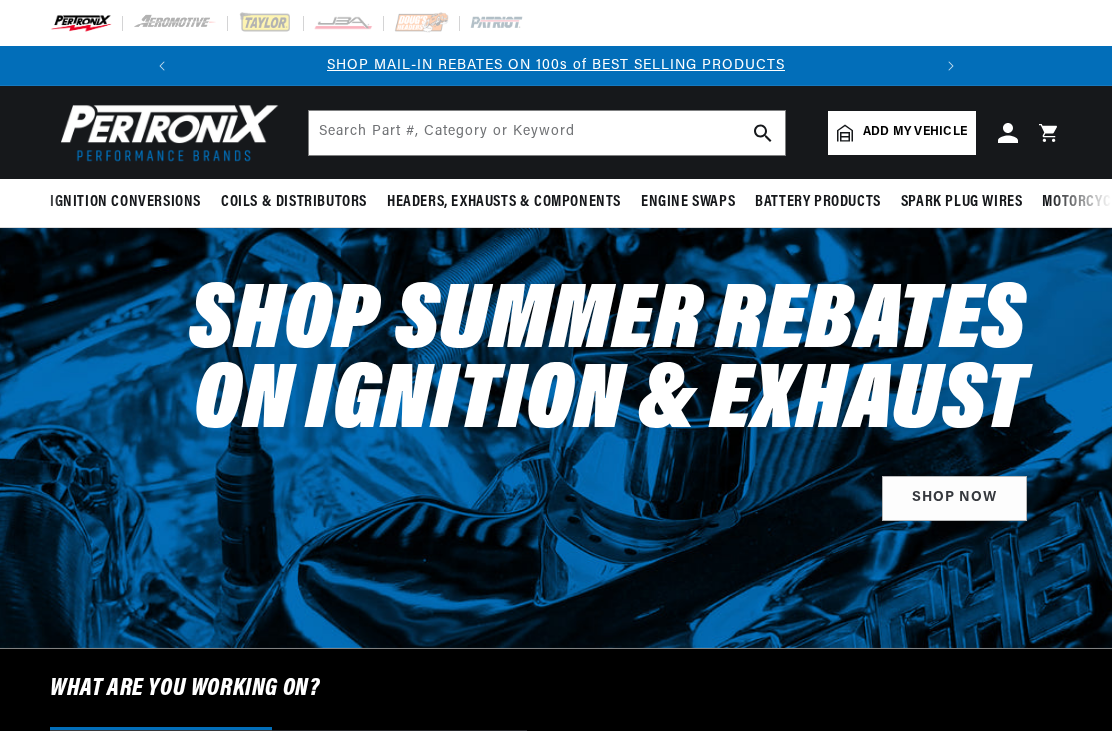 scroll, scrollTop: 0, scrollLeft: 0, axis: both 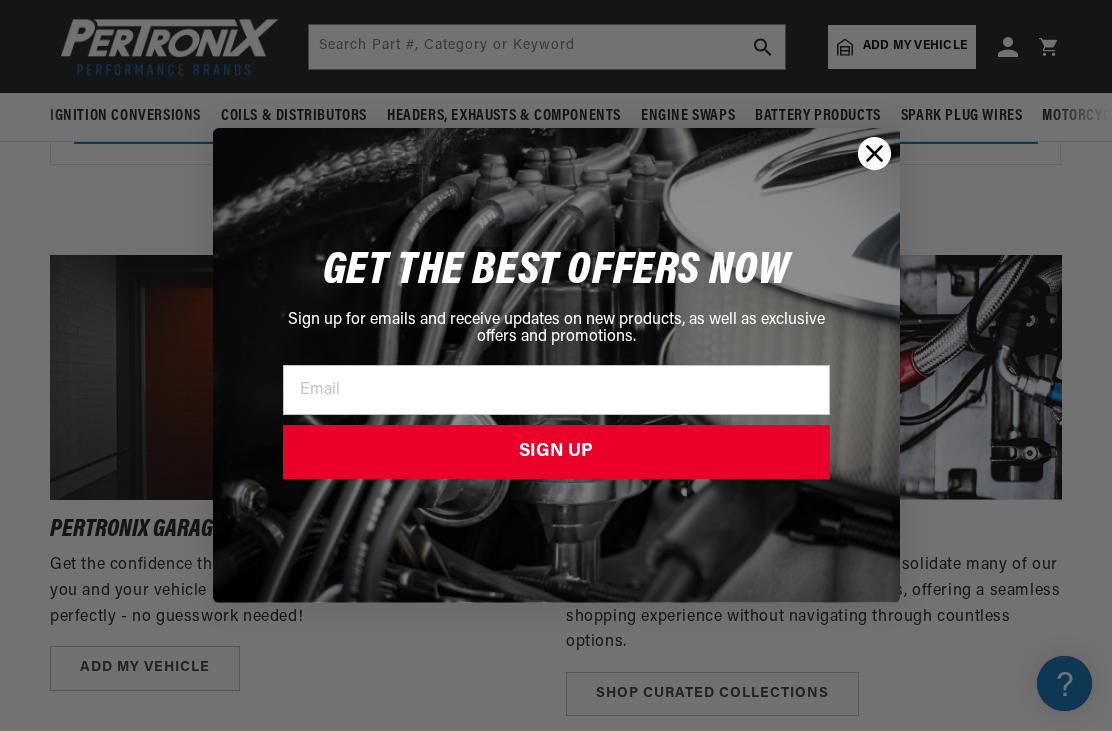 click 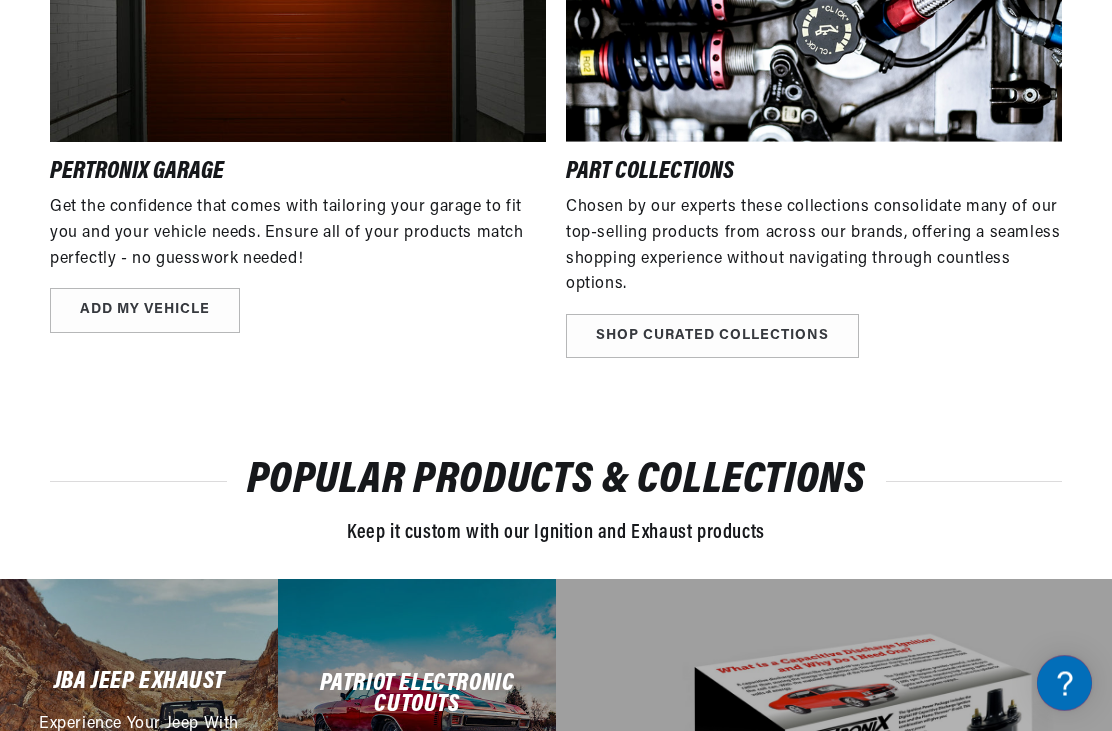 scroll, scrollTop: 2647, scrollLeft: 0, axis: vertical 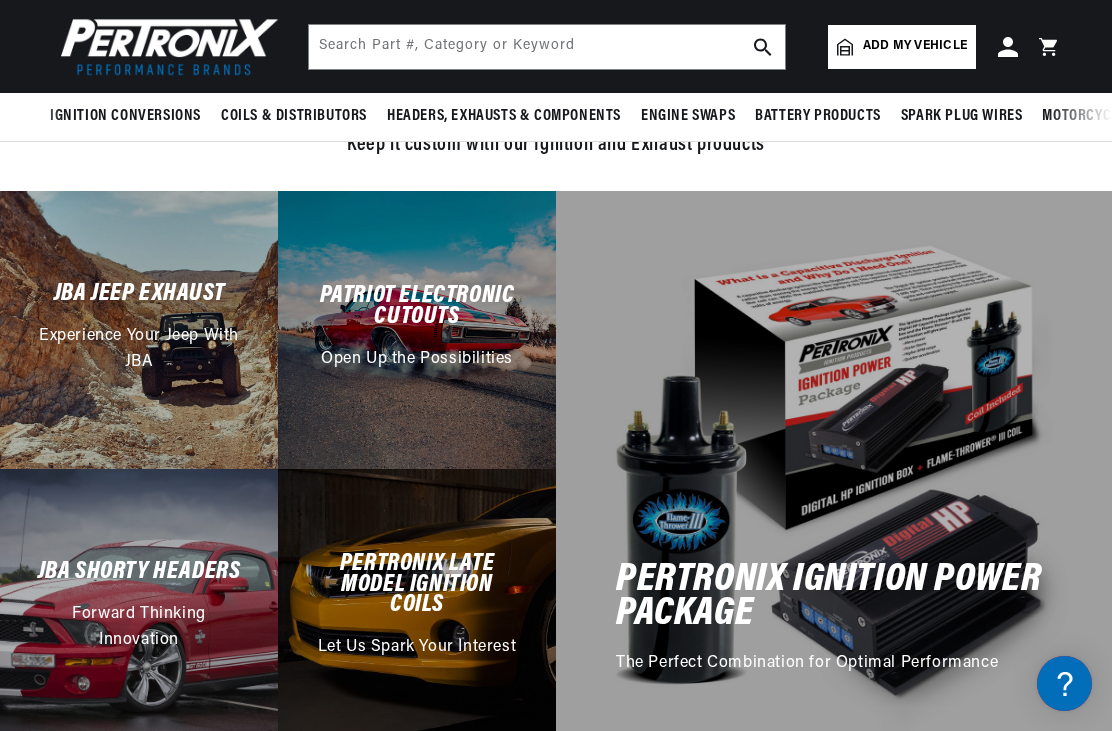 click on "Add my vehicle" at bounding box center (915, 46) 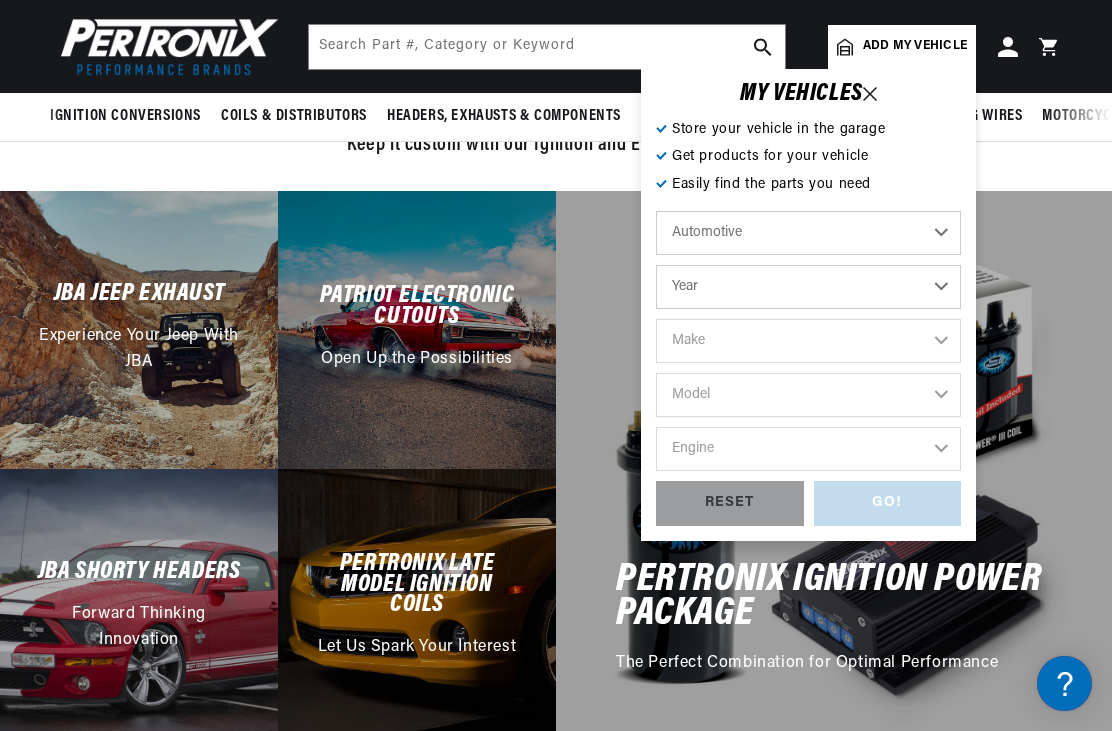 click on "Year
2022
2021
2020
2019
2018
2017
2016
2015
2014
2013
2012
2011
2010
2009
2008
2007
2006
2005
2004
2003
2002
2001
2000
1999
1998
1997
1996
1995
1994
1993
1992
1991
1990
1989
1988
1987
1986 1985" at bounding box center [808, 287] 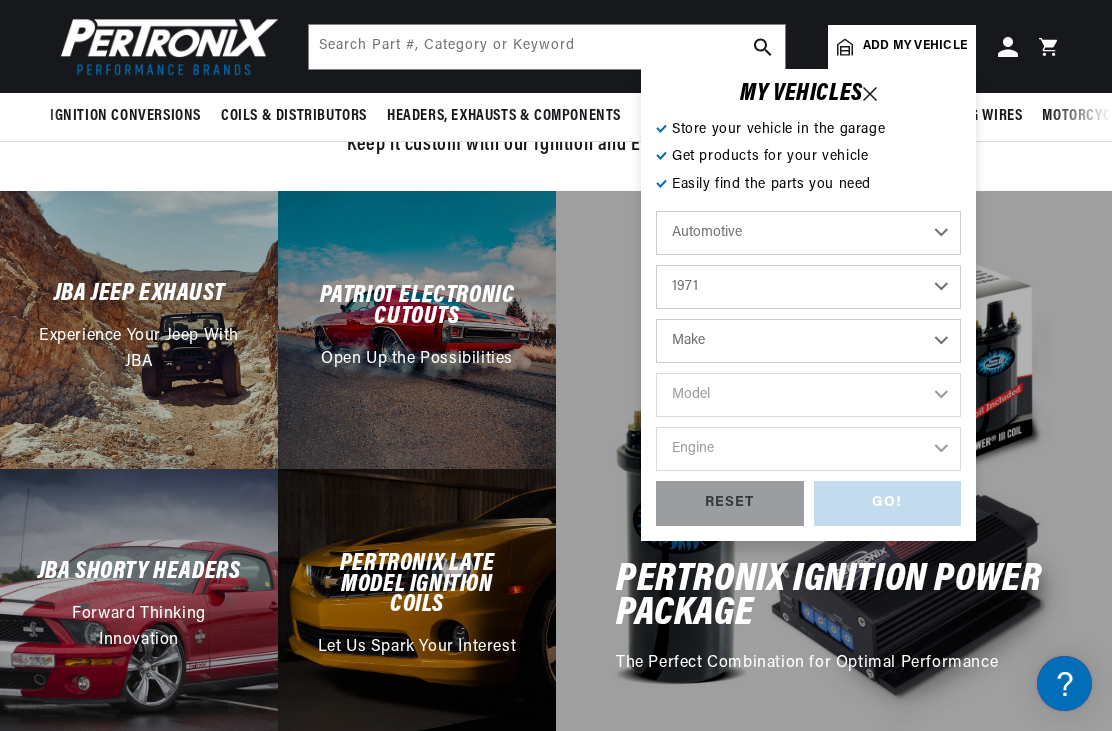 click on "Make
Alfa Romeo
American Motors
Aston Martin
Audi
Austin
Avanti
BMW
Buick
Cadillac
Checker
Chevrolet
Chrysler
Citroen
Dodge
Ferrari
Fiat
Ford
Ford (Europe)
GMC
International
Jaguar
Jeep
Lamborghini
Lincoln
Lotus
Maserati
Mazda
Mercedes-Benz
Mercury
MG
Morris
Nissan
Oldsmobile" at bounding box center (808, 341) 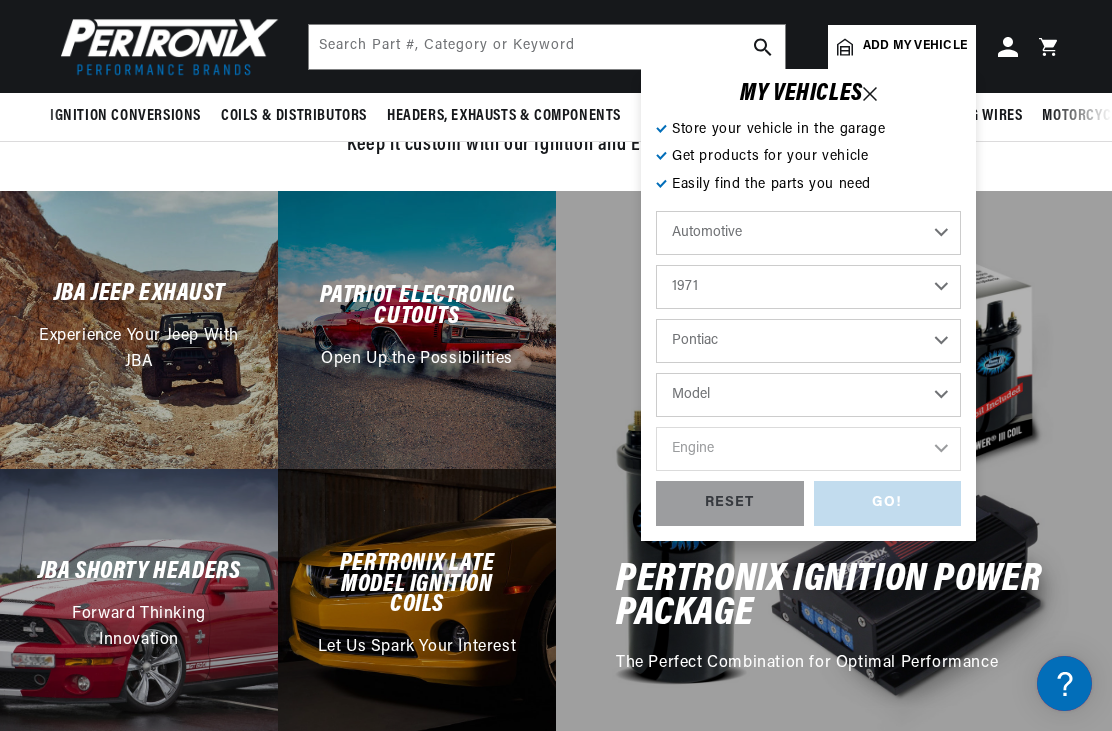 click on "Model
Acadian
Bonneville
Catalina
Firebird
Grand Prix
Grand Safari
Grandville
GTO
LeMans
Ventura" at bounding box center (808, 395) 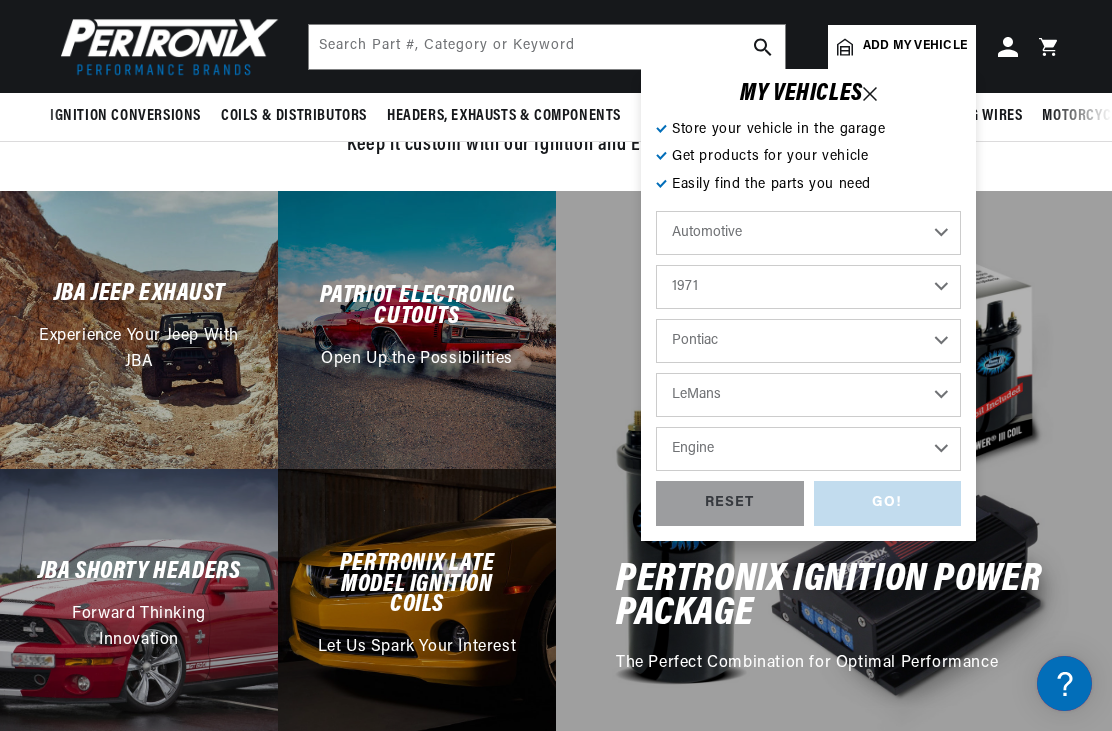 click on "Engine
3.5L
3.8L
5.3L
250cid / 4.1L
350cid / 5.7L
400cid / 6.6L
402cid / 6.6L
455cid / 7.5L" at bounding box center [808, 449] 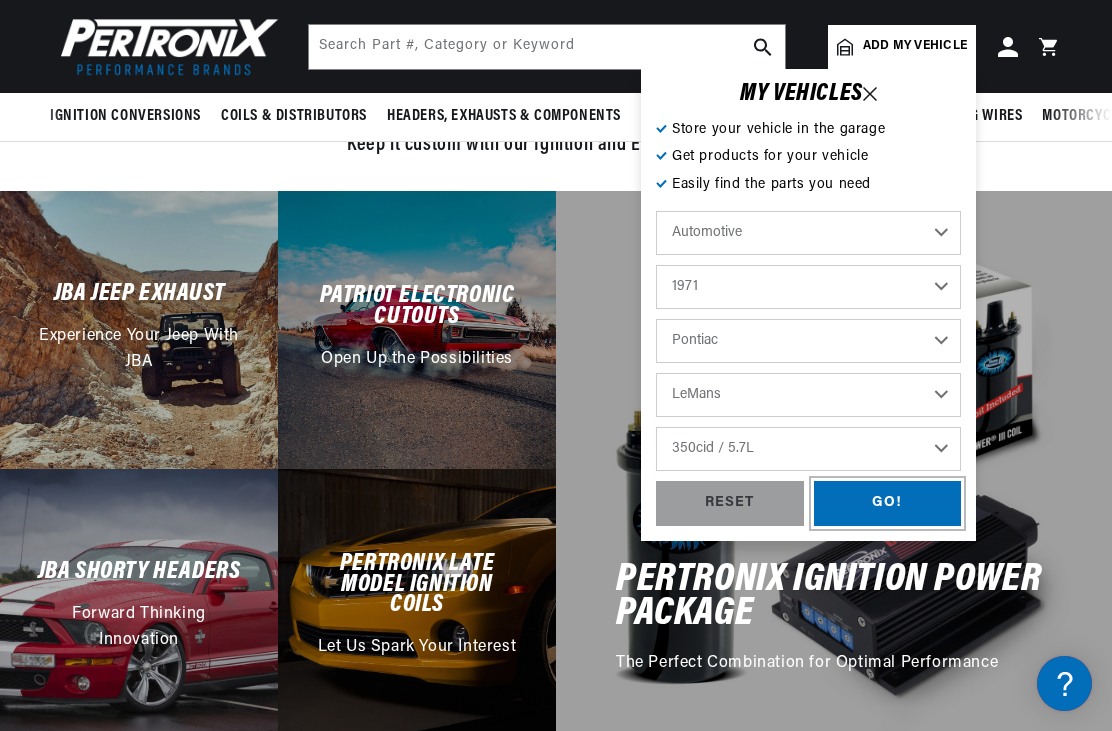 click on "GO!" at bounding box center (888, 503) 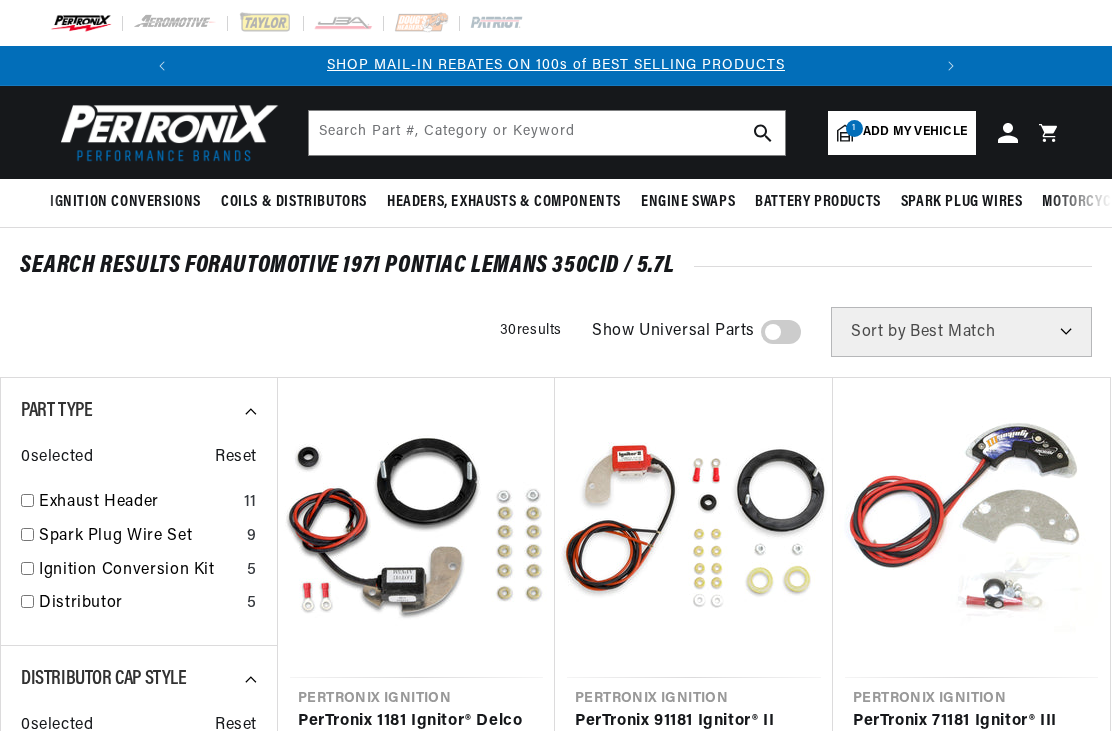 scroll, scrollTop: 0, scrollLeft: 0, axis: both 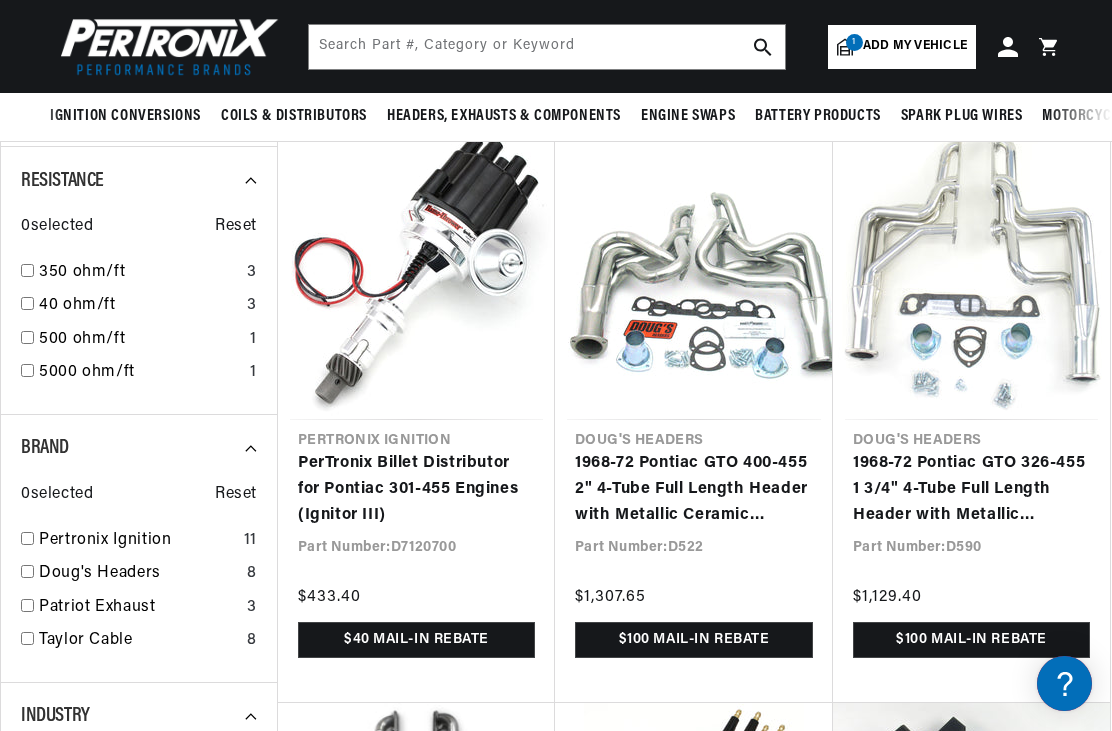 click on "PerTronix Billet Distributor for Pontiac 301-455 Engines (Ignitor III)" at bounding box center (416, 489) 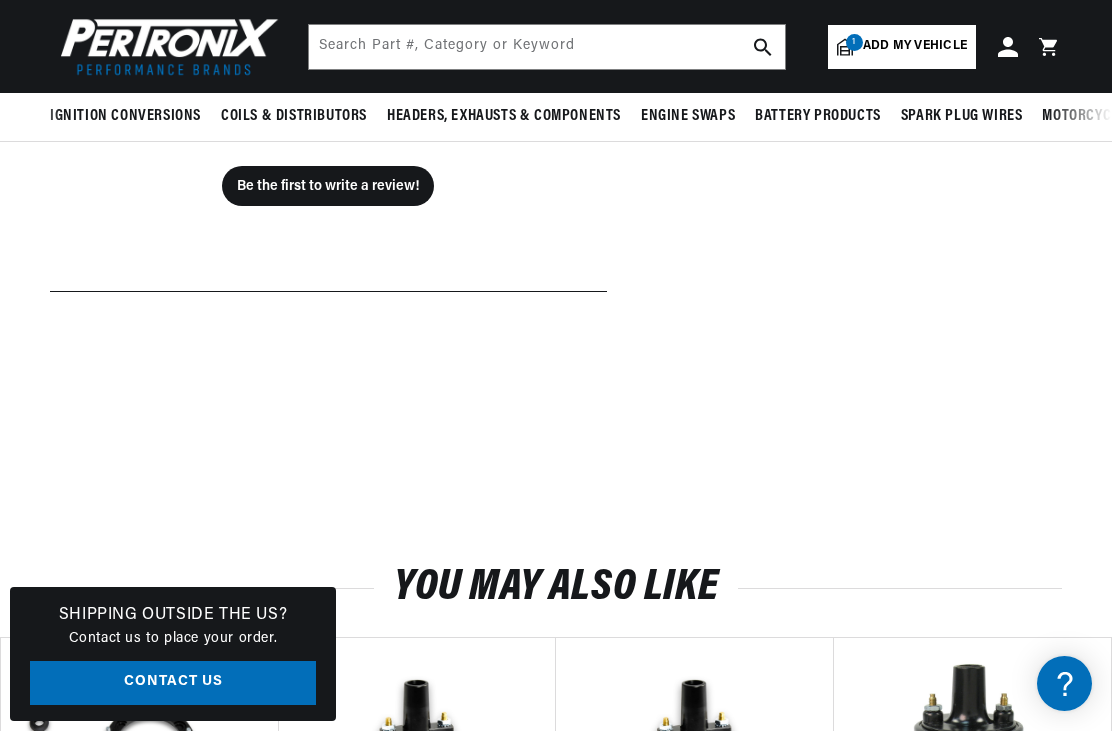 scroll, scrollTop: 0, scrollLeft: 0, axis: both 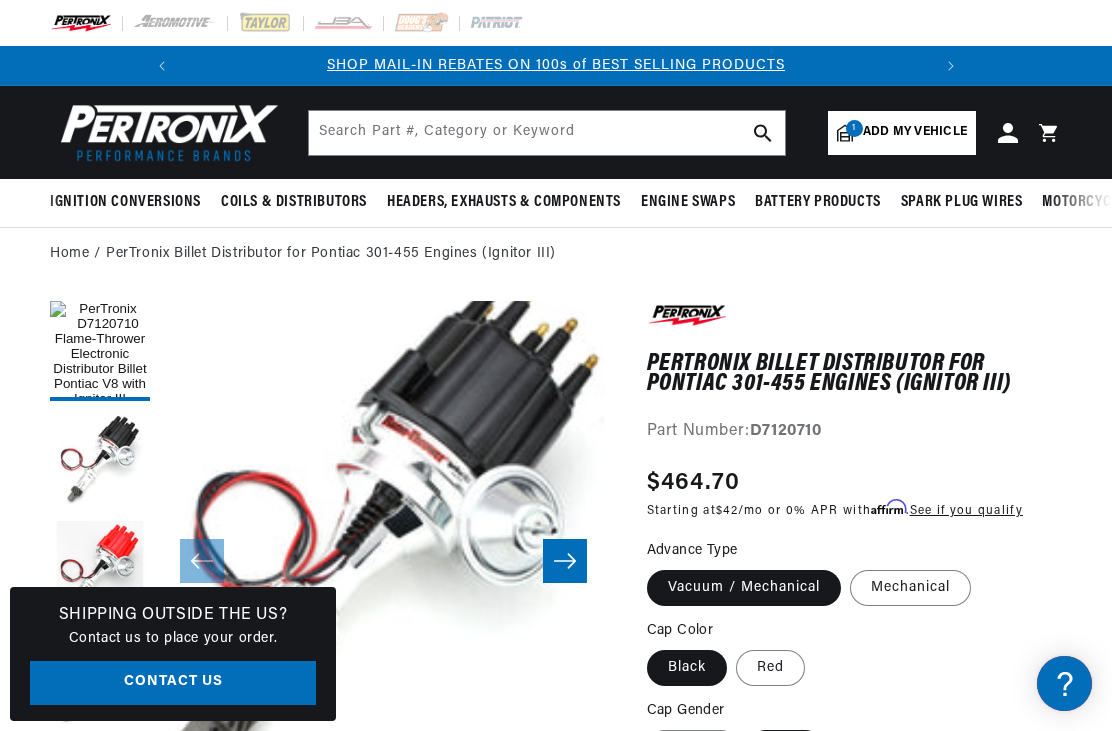 click 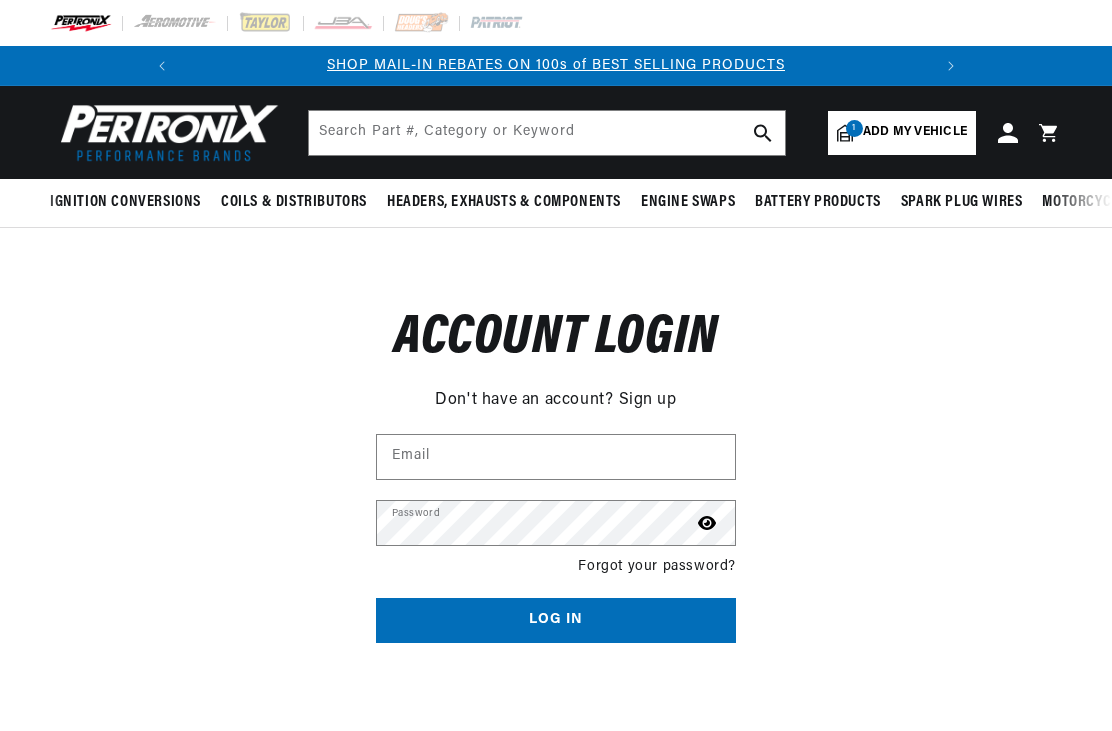 scroll, scrollTop: 0, scrollLeft: 0, axis: both 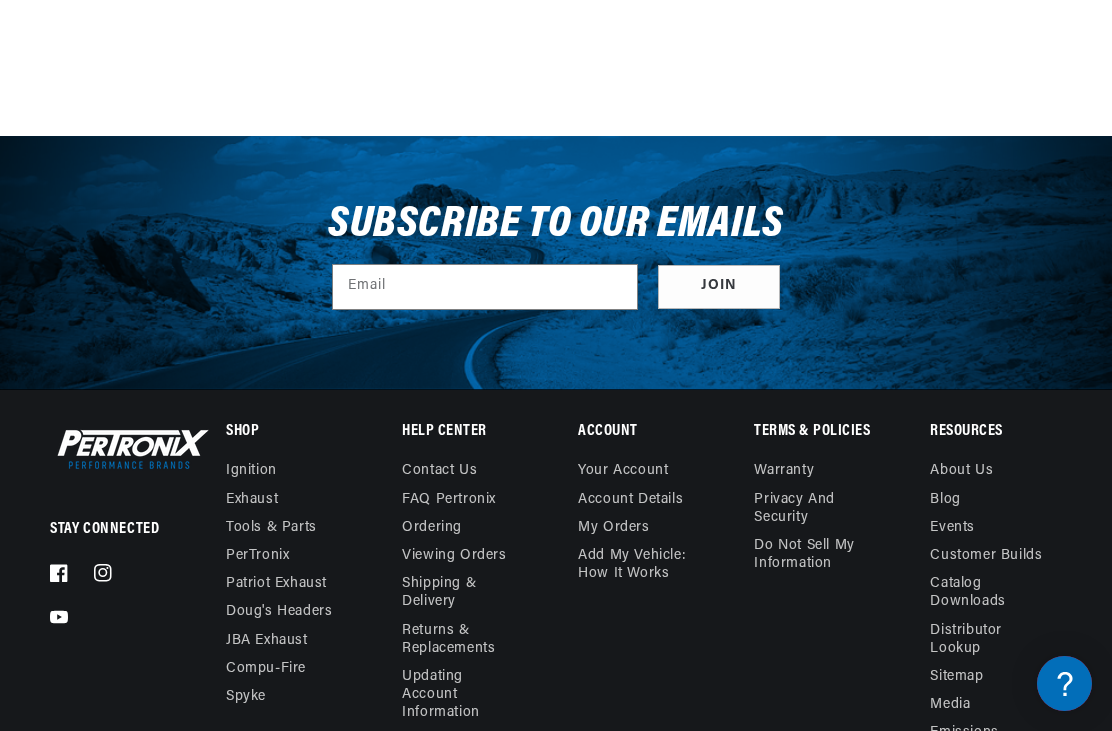click on "Contact us" at bounding box center [439, 473] 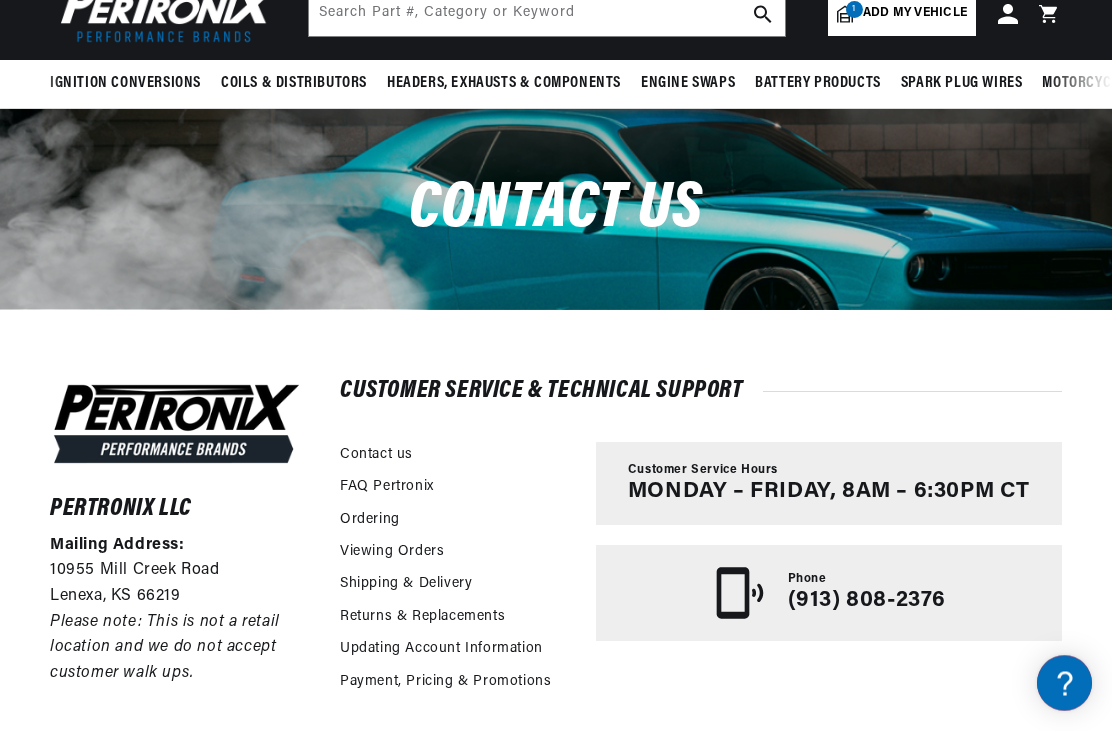 scroll, scrollTop: 154, scrollLeft: 0, axis: vertical 